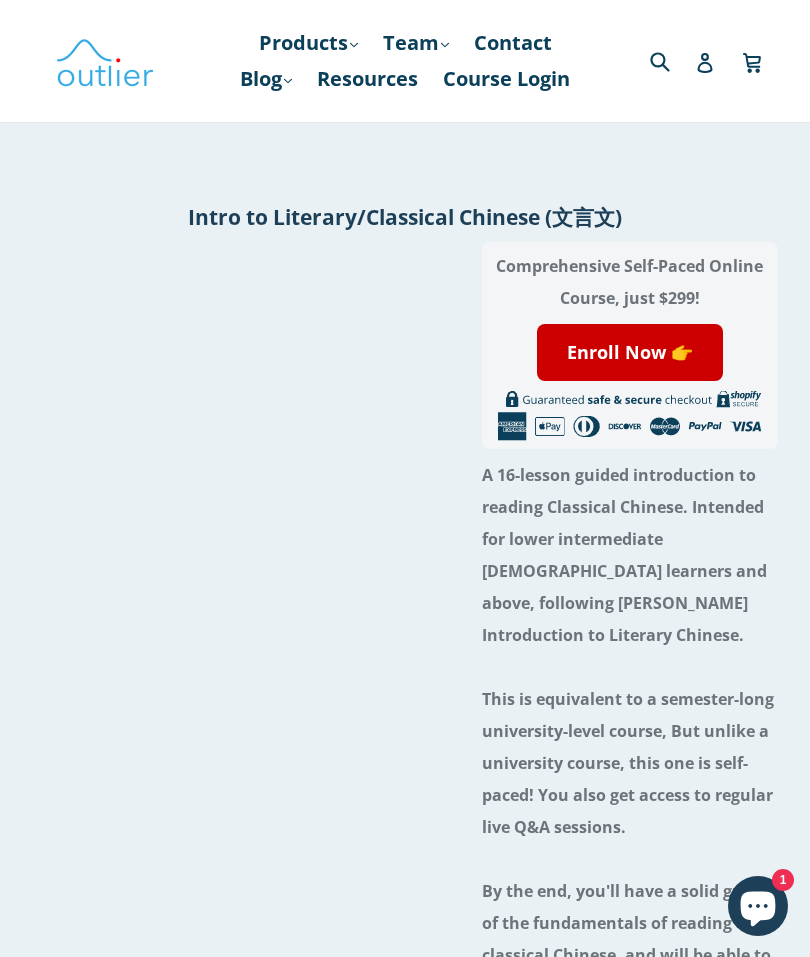 scroll, scrollTop: 0, scrollLeft: 0, axis: both 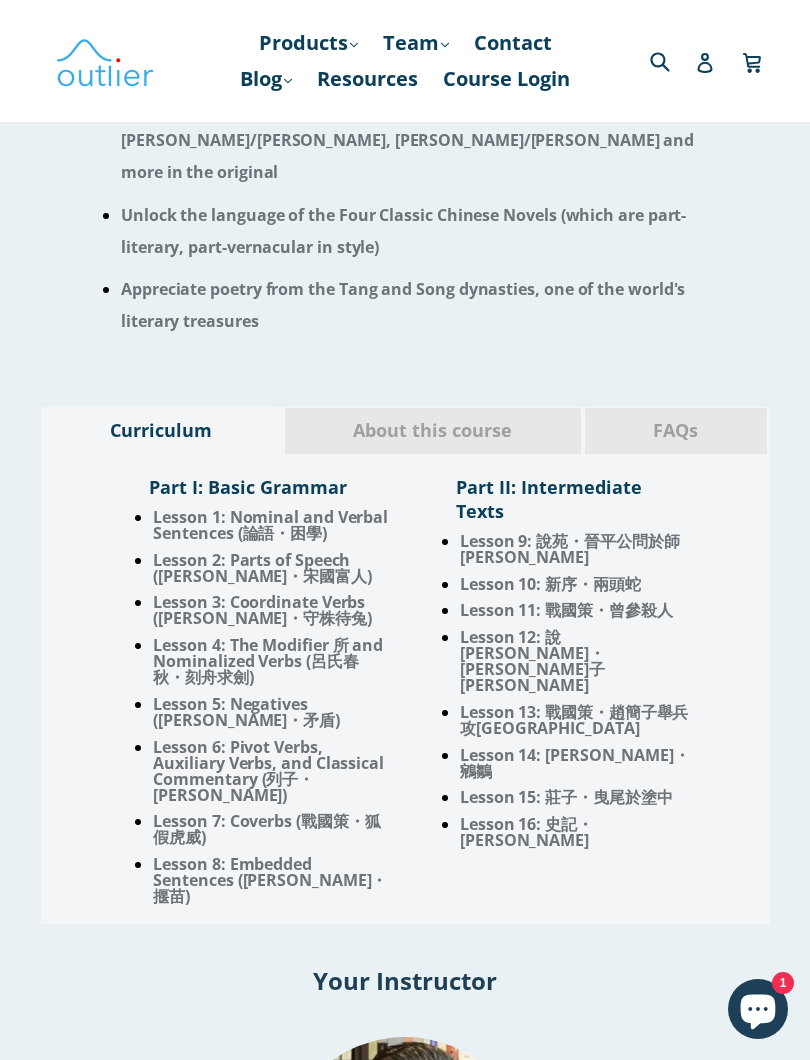 click on "About this course" at bounding box center [433, 431] 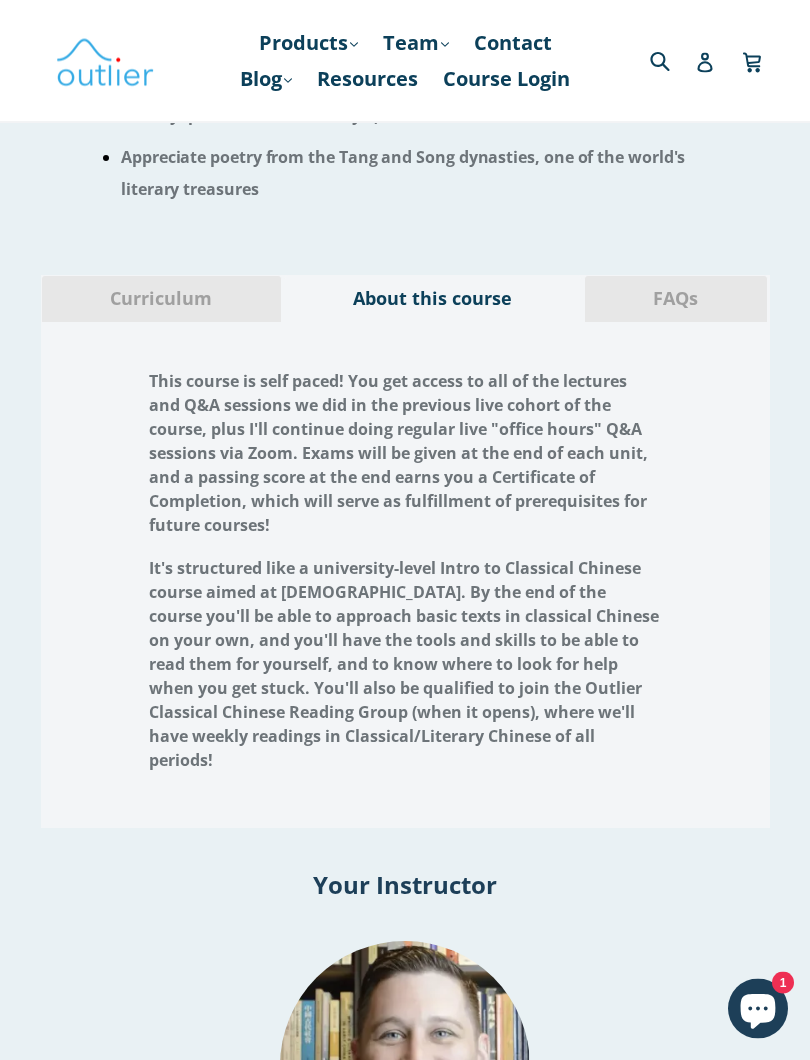 scroll, scrollTop: 1898, scrollLeft: 0, axis: vertical 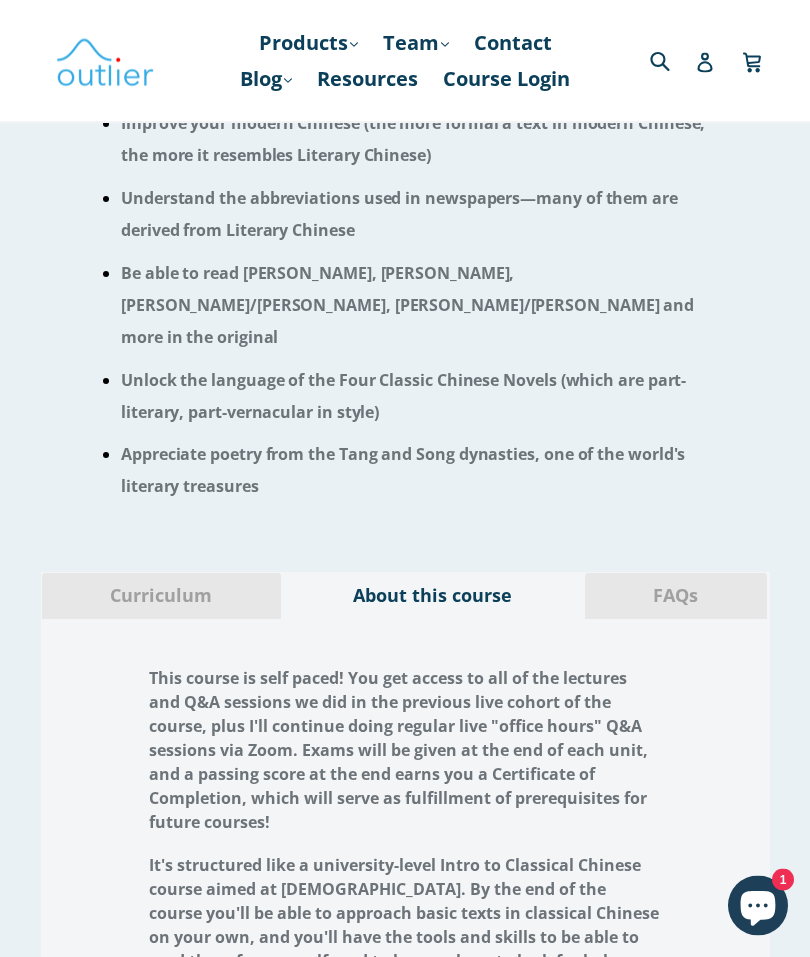 click on "FAQs" at bounding box center (676, 597) 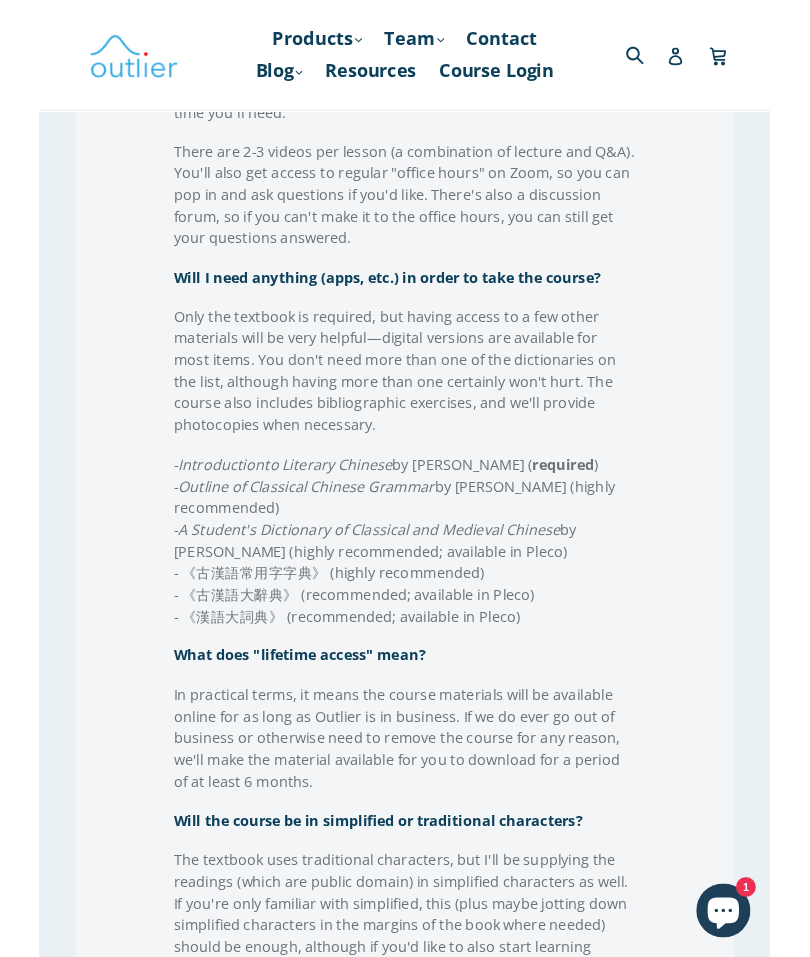 scroll, scrollTop: 2722, scrollLeft: 0, axis: vertical 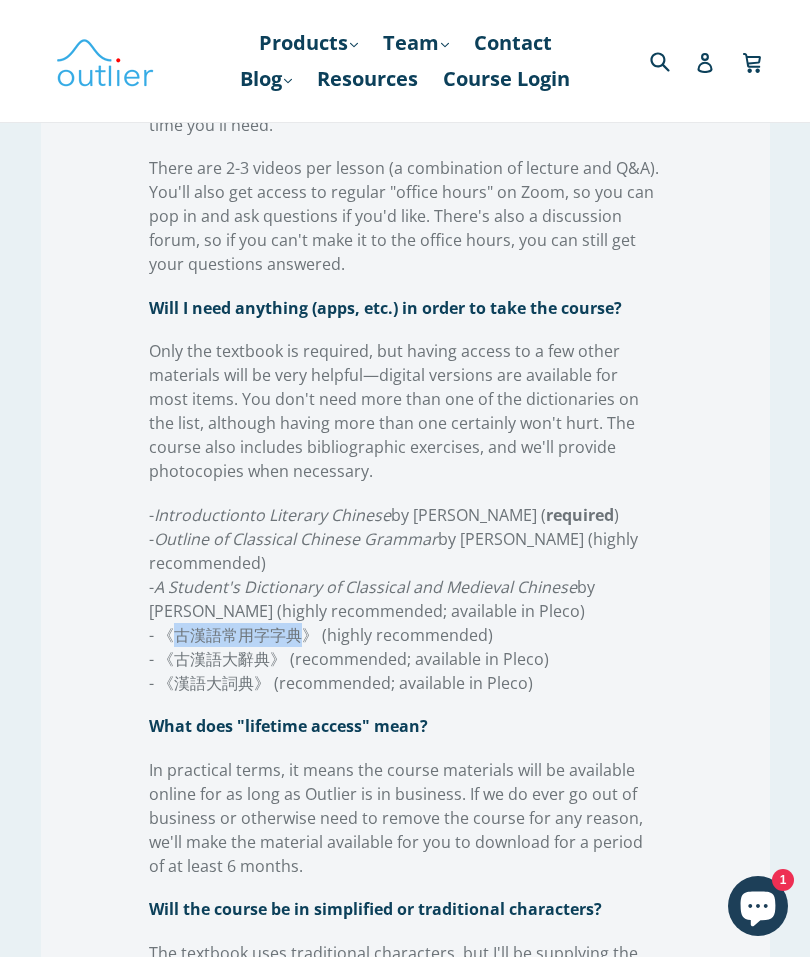copy on "古漢語常用字字典" 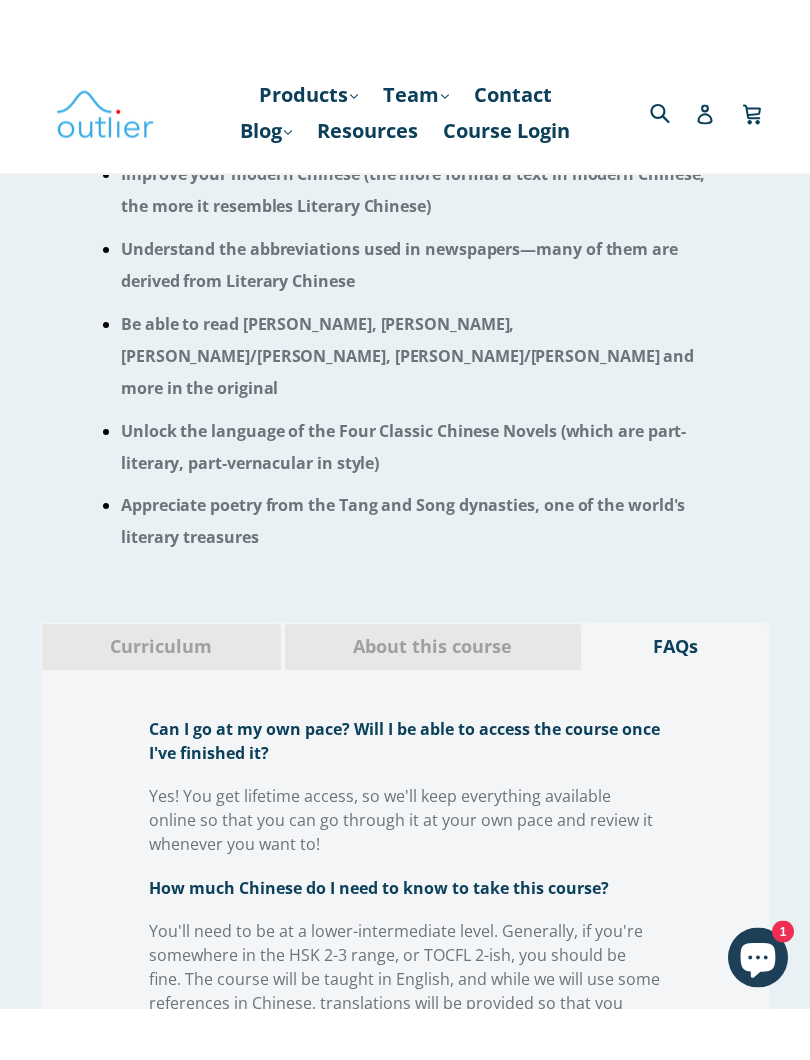 scroll, scrollTop: 1605, scrollLeft: 0, axis: vertical 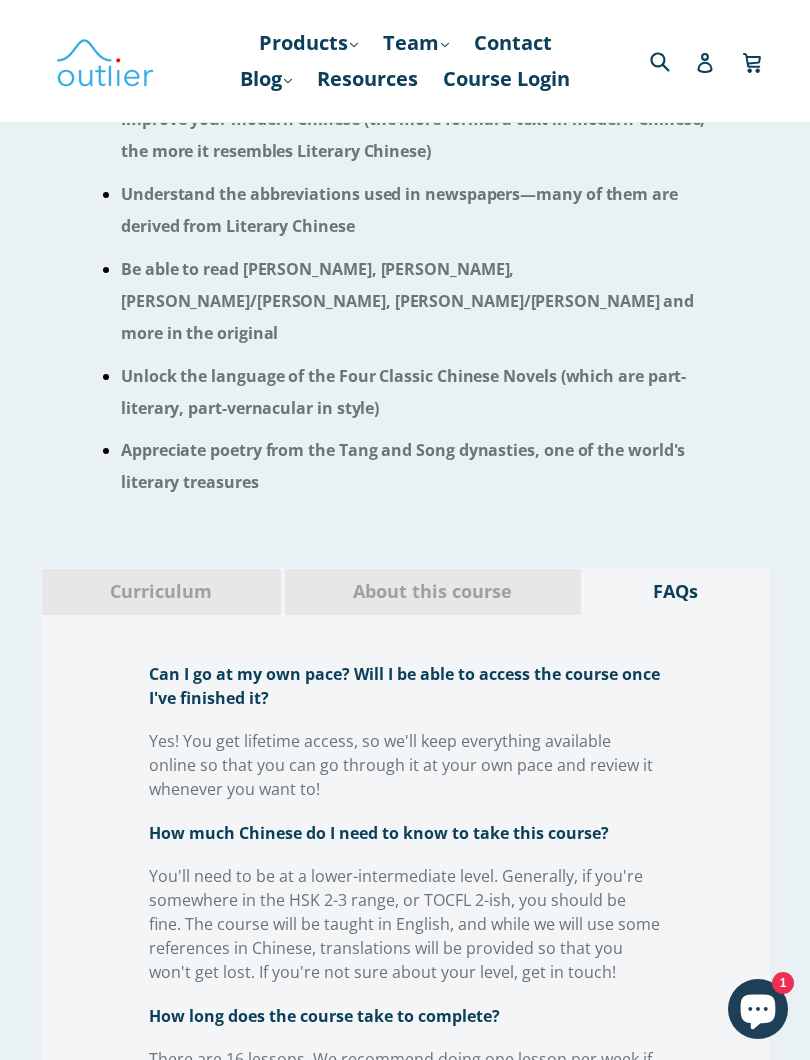 click on "About this course" at bounding box center (433, 592) 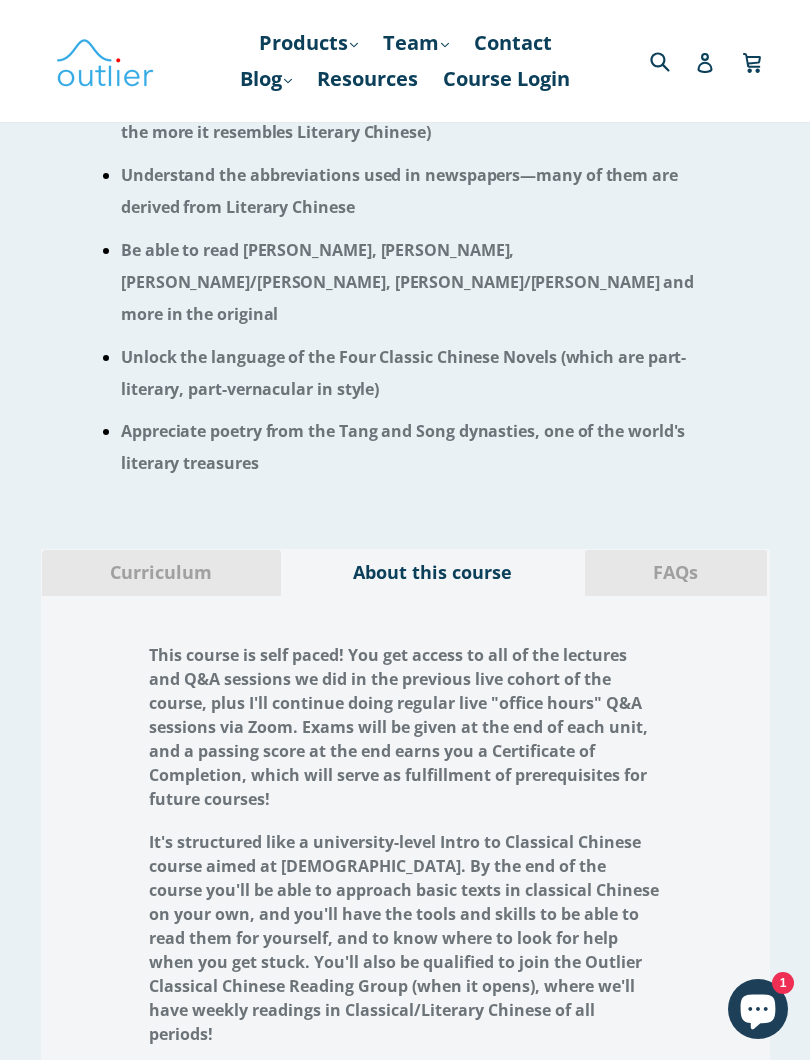 scroll, scrollTop: 1668, scrollLeft: 0, axis: vertical 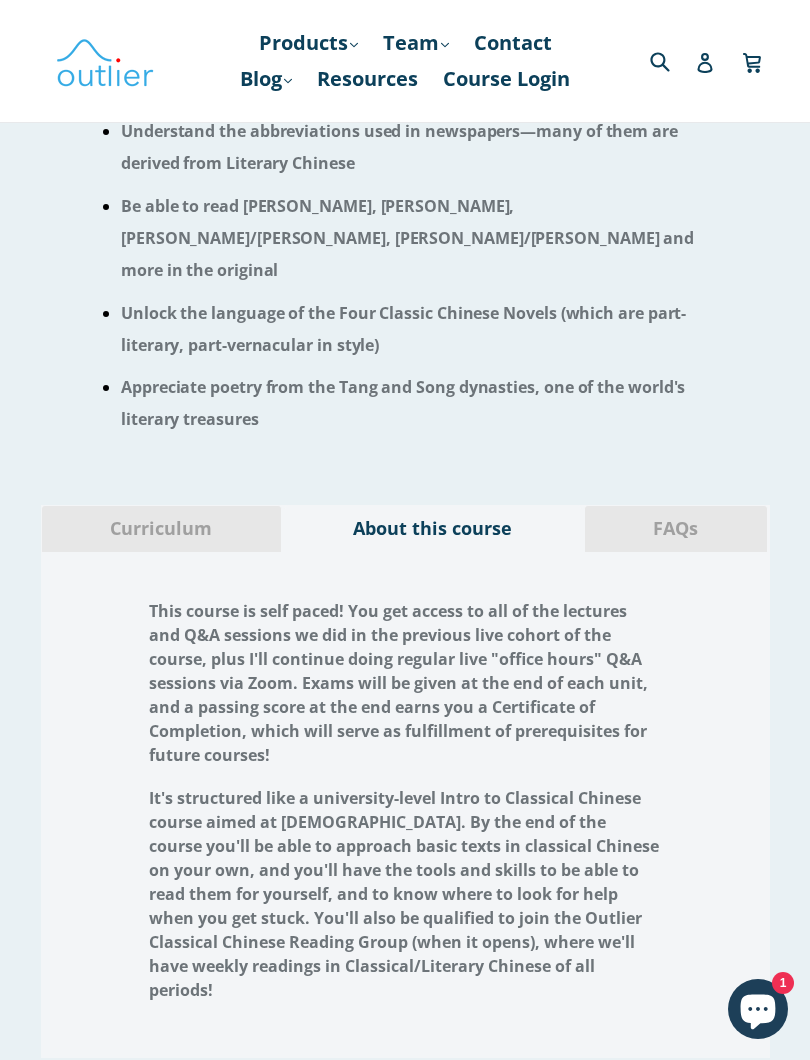 click on "Curriculum" at bounding box center (161, 529) 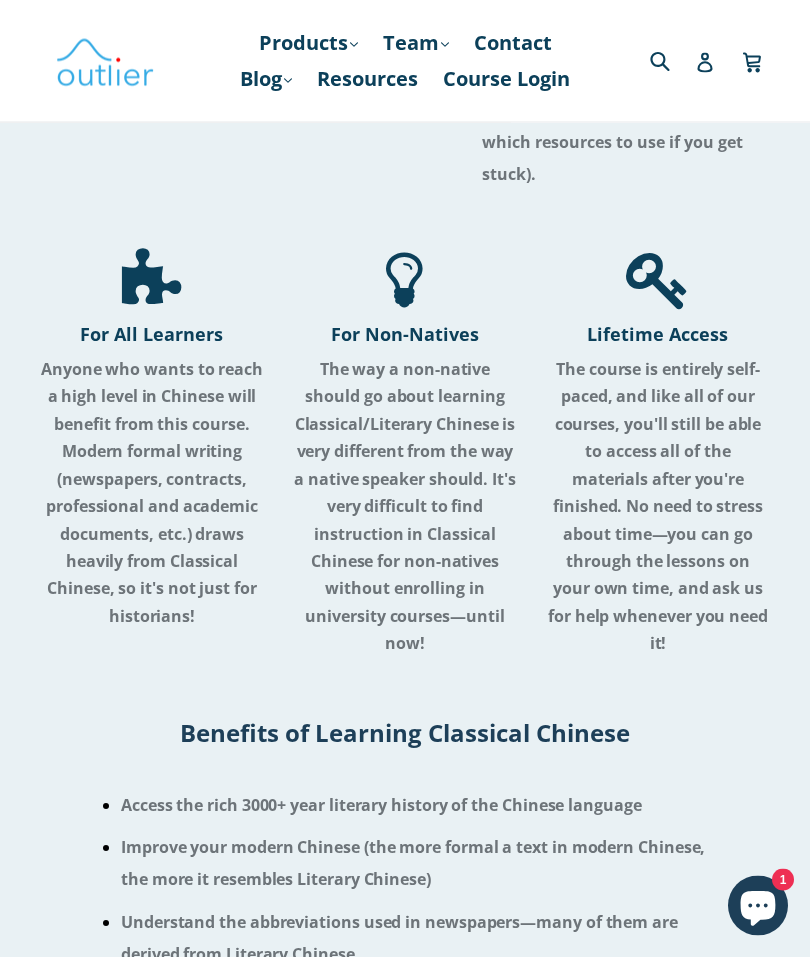 scroll, scrollTop: 877, scrollLeft: 0, axis: vertical 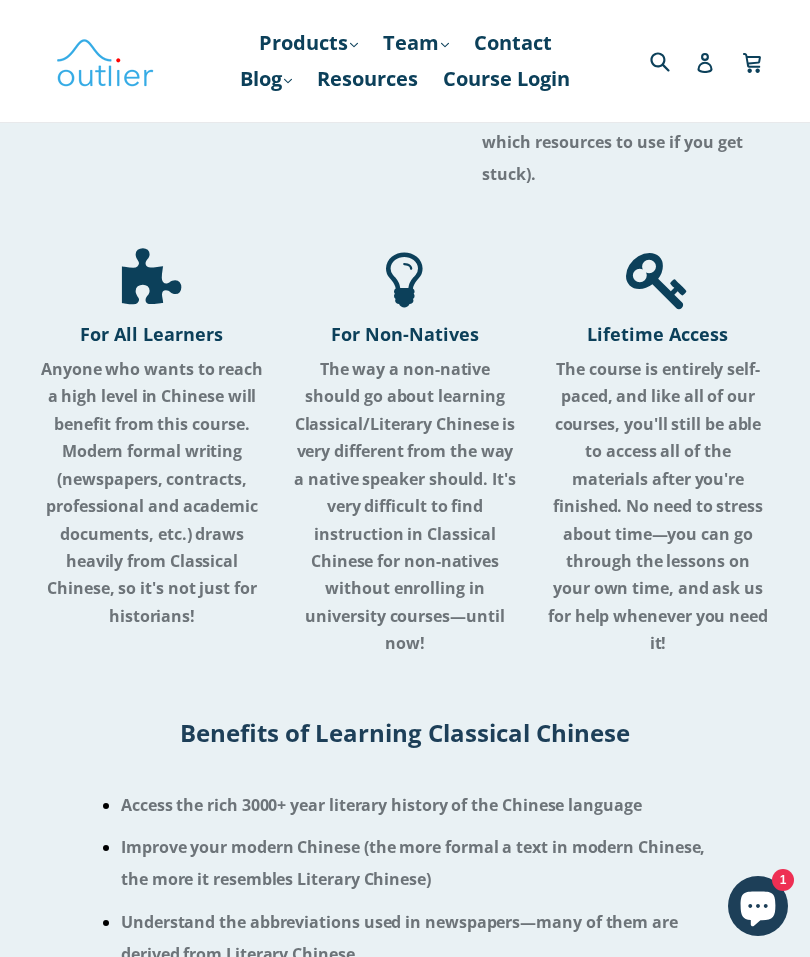 click on "Products
.cls-1{fill:#231f20}
expand" at bounding box center [308, 43] 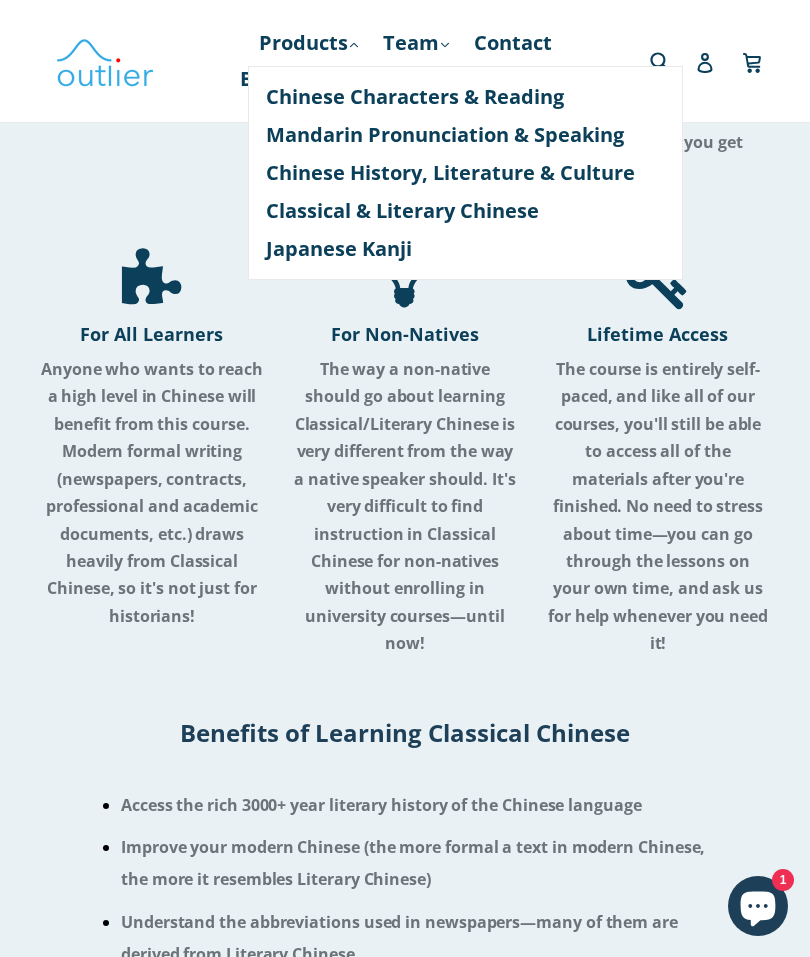 click on "Classical & Literary Chinese" at bounding box center (465, 211) 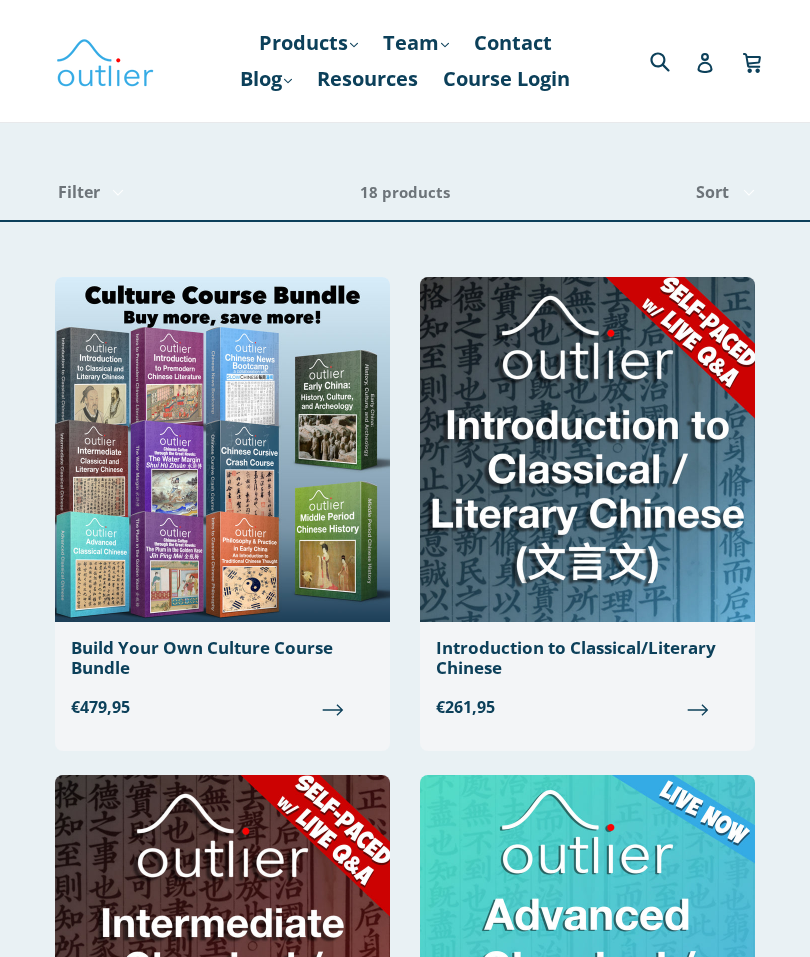 scroll, scrollTop: 0, scrollLeft: 0, axis: both 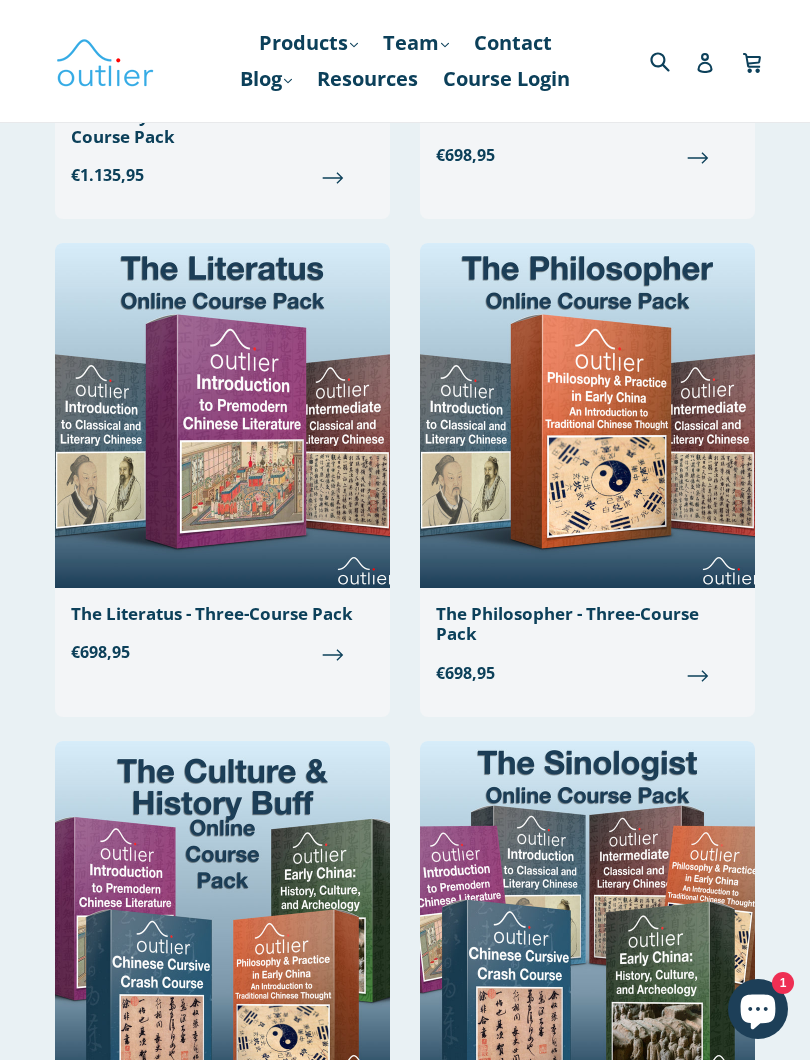 click on "Products
.cls-1{fill:#231f20}
expand" at bounding box center [308, 43] 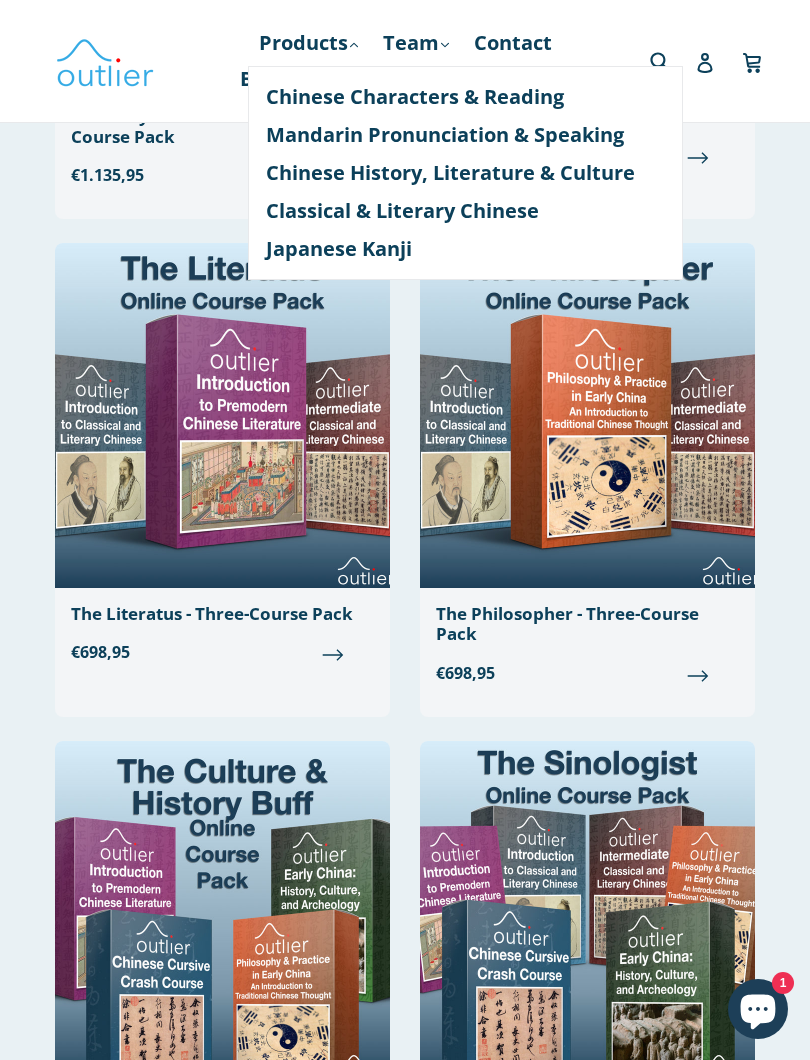 click on "Chinese Characters & Reading" at bounding box center (465, 97) 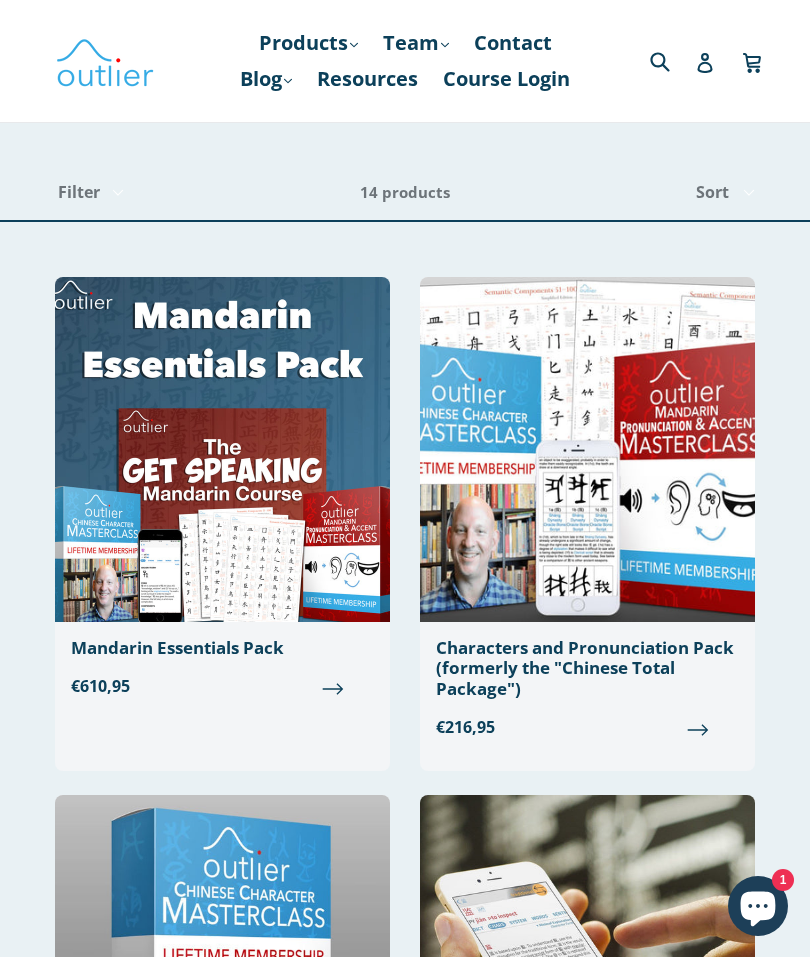 scroll, scrollTop: 0, scrollLeft: 0, axis: both 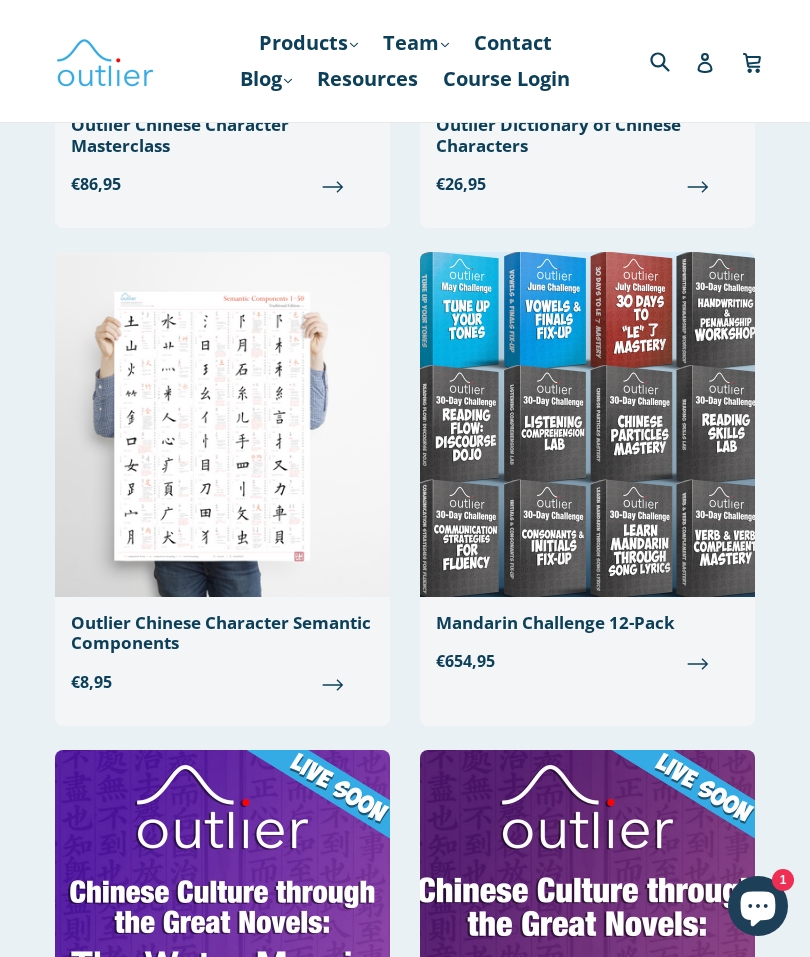 click at bounding box center [222, 424] 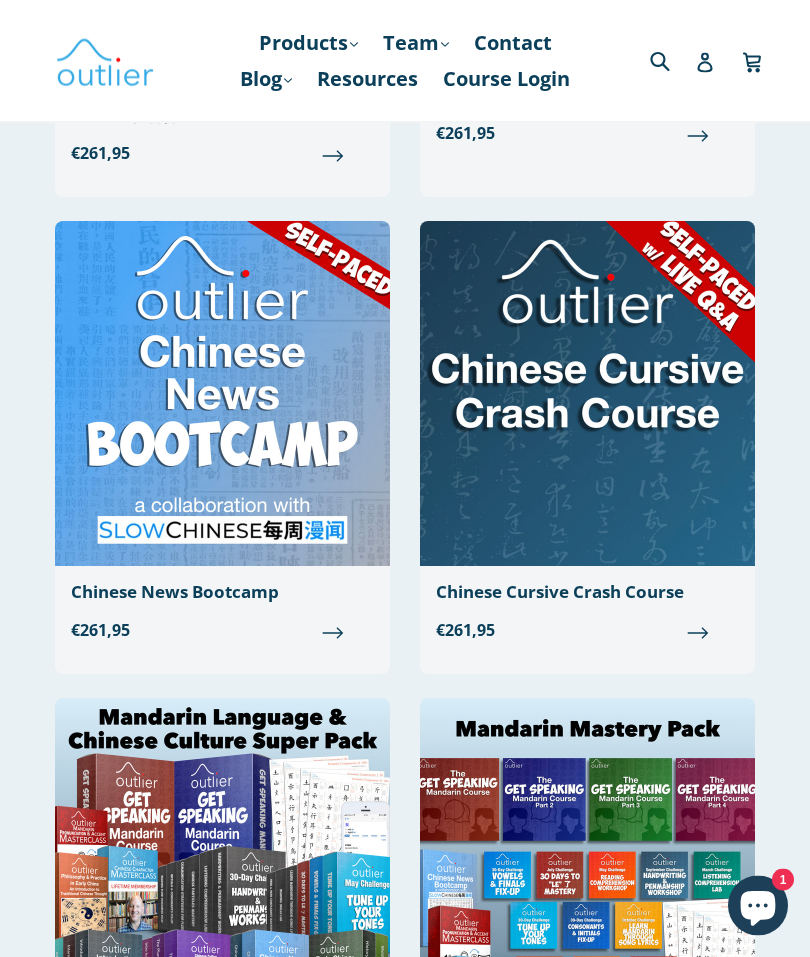 scroll, scrollTop: 2088, scrollLeft: 0, axis: vertical 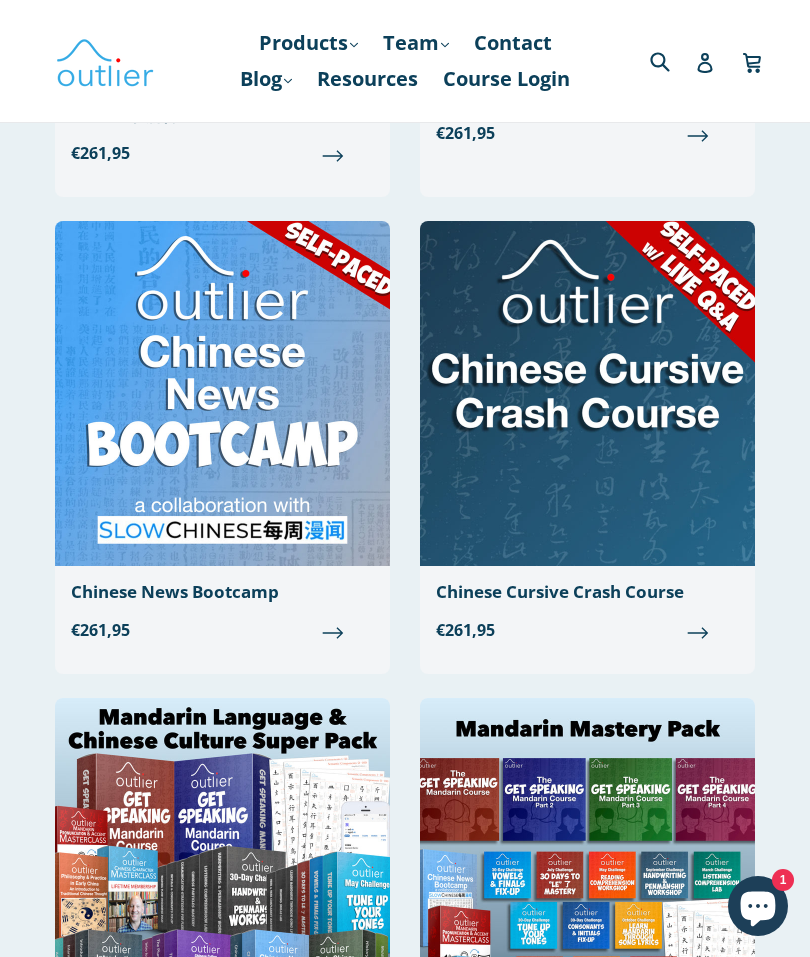 click at bounding box center [587, 393] 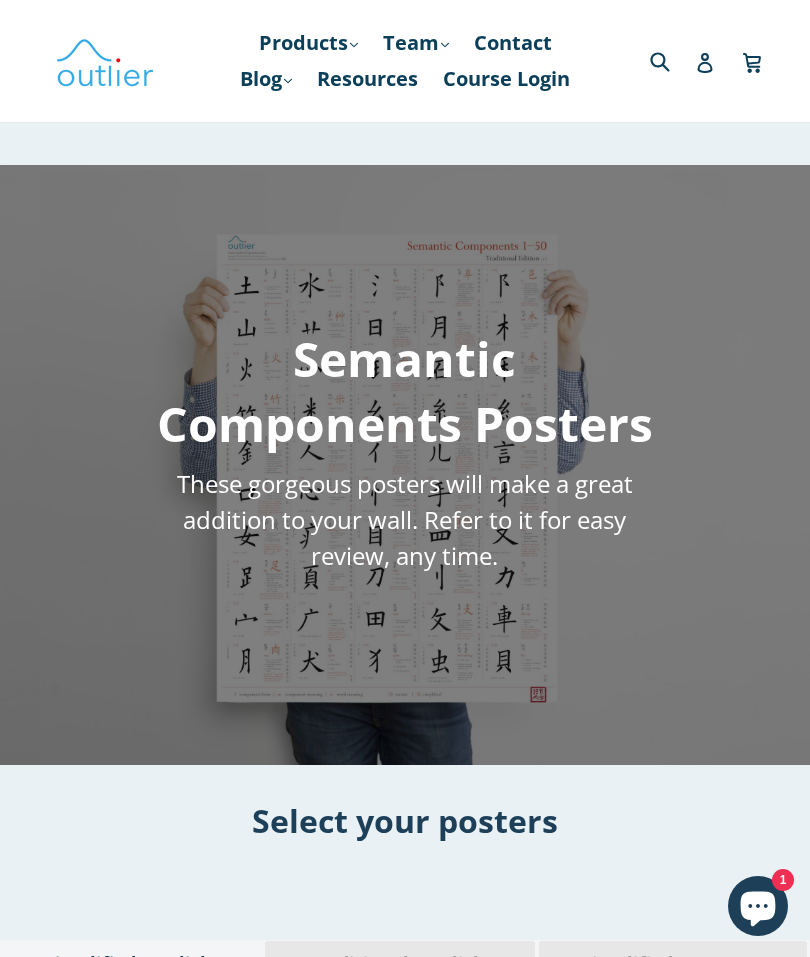 scroll, scrollTop: 0, scrollLeft: 0, axis: both 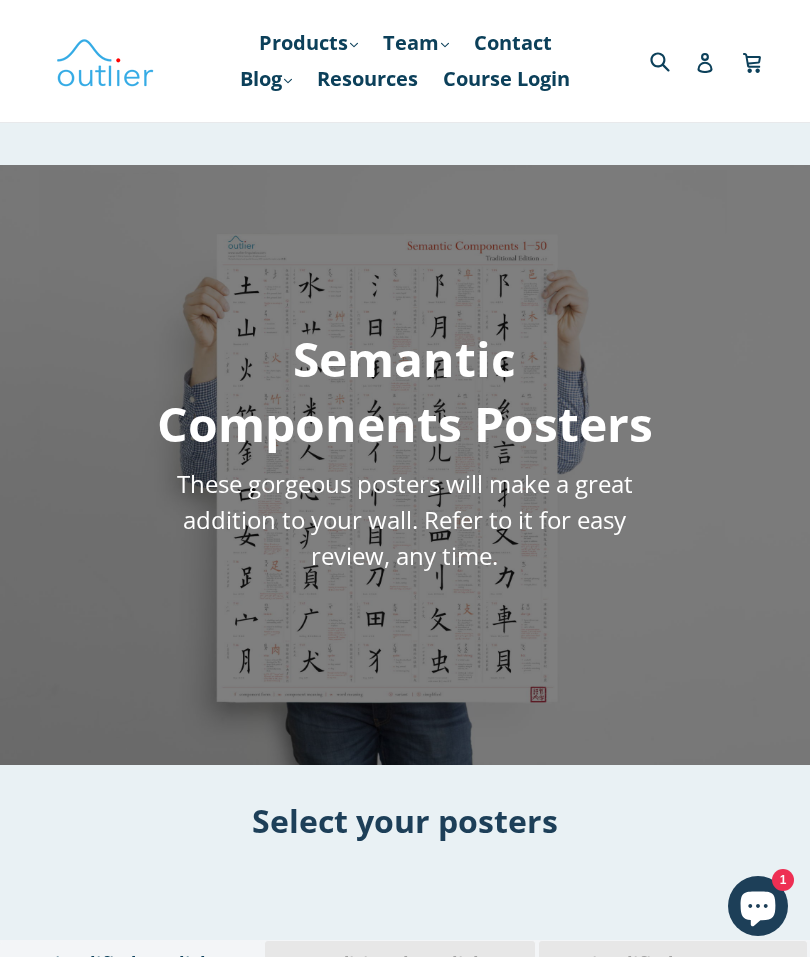 click on "Semantic Components Posters             These gorgeous posters will make a great addition to your wall. Refer to it for easy review, any time." at bounding box center [405, 465] 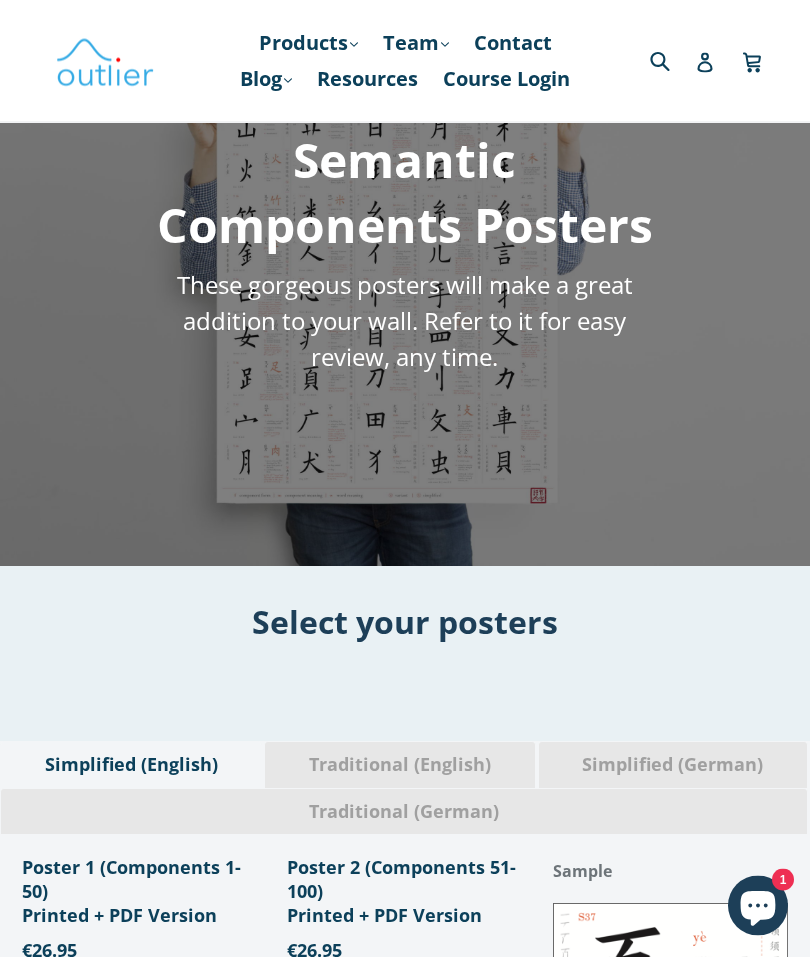 scroll, scrollTop: 0, scrollLeft: 0, axis: both 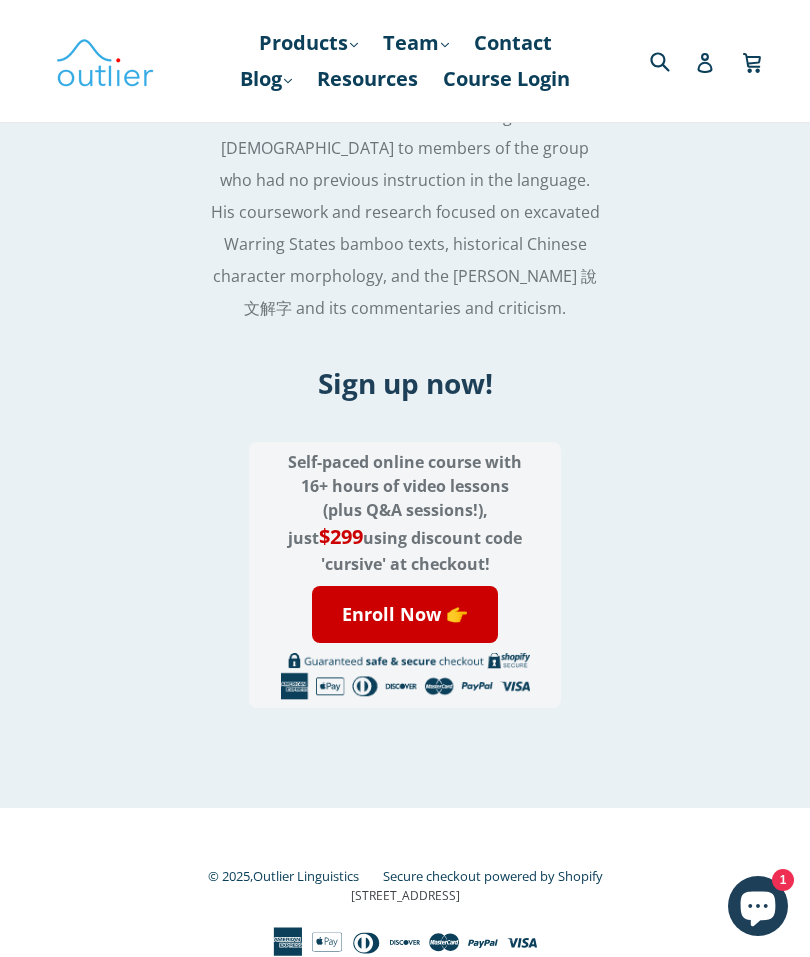 click on "Enroll Now 👉" at bounding box center [405, 614] 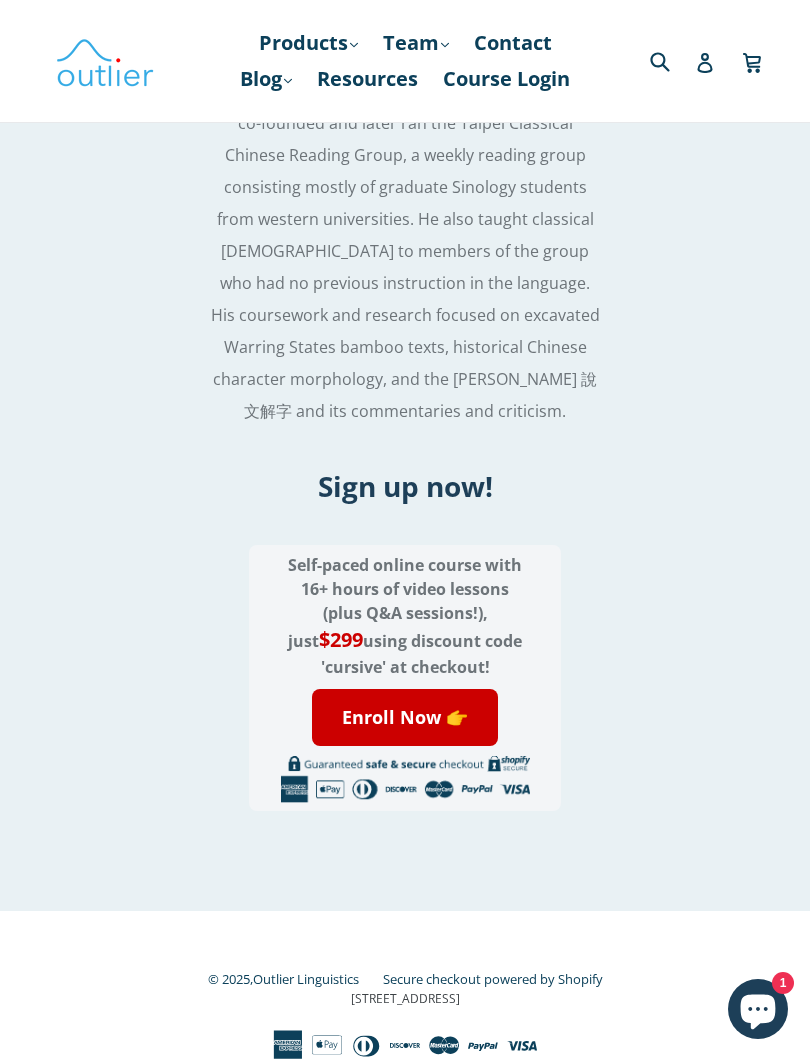 click on "Enroll Now 👉" at bounding box center (405, 717) 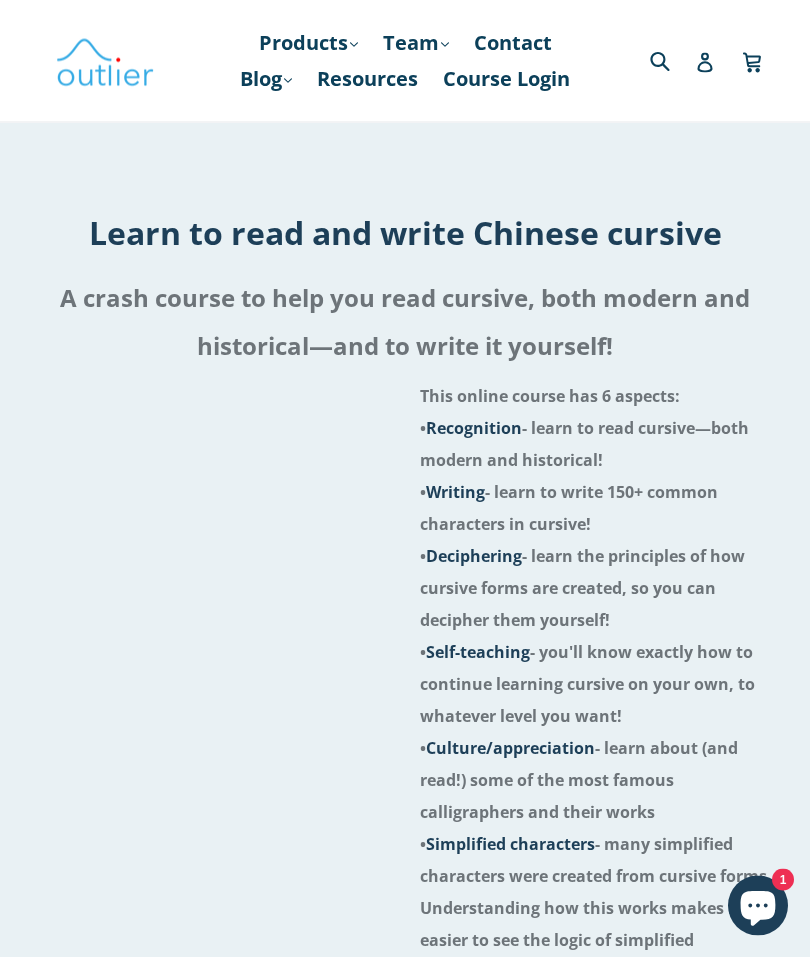 scroll, scrollTop: 0, scrollLeft: 0, axis: both 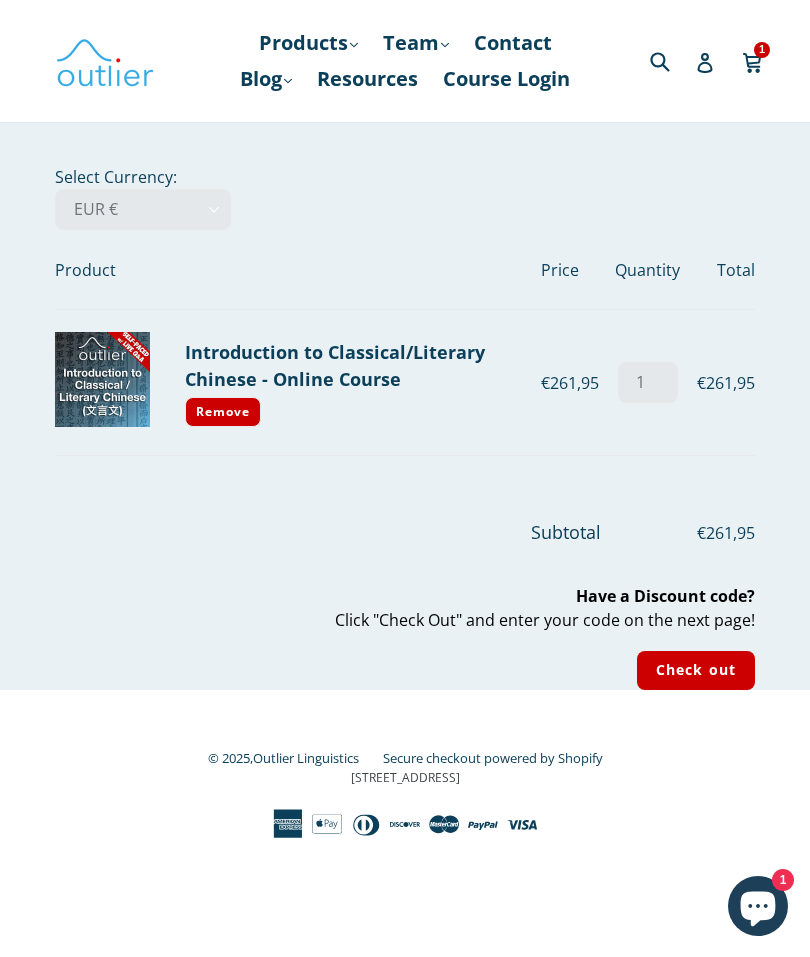 click on "Check out" at bounding box center (696, 670) 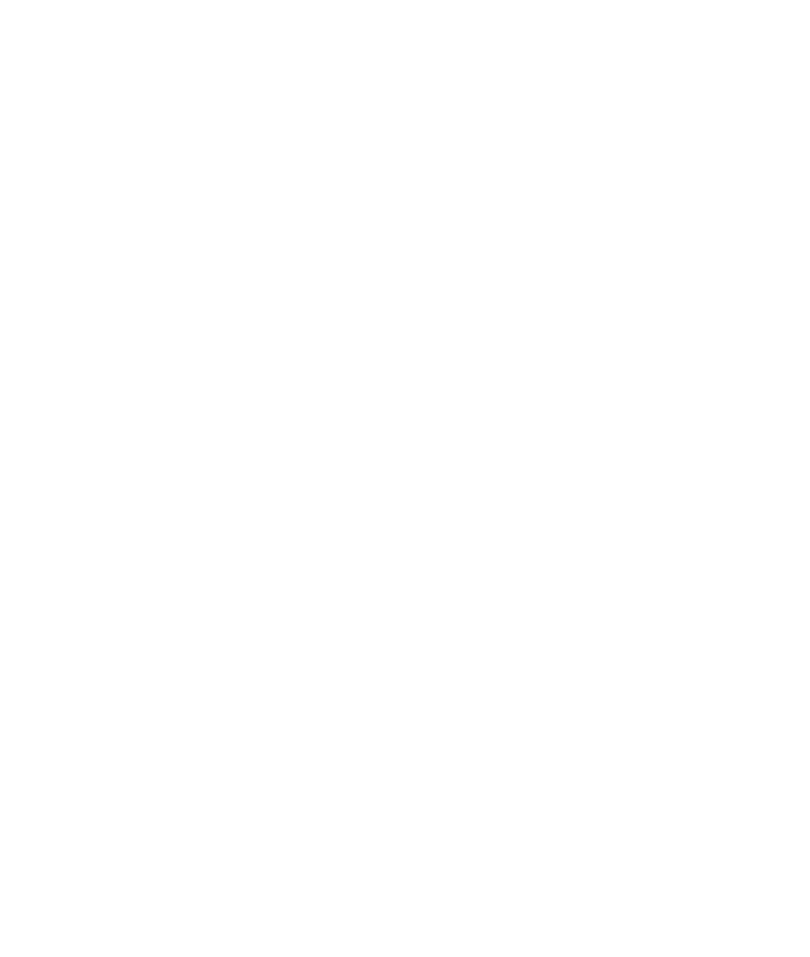 scroll, scrollTop: 0, scrollLeft: 0, axis: both 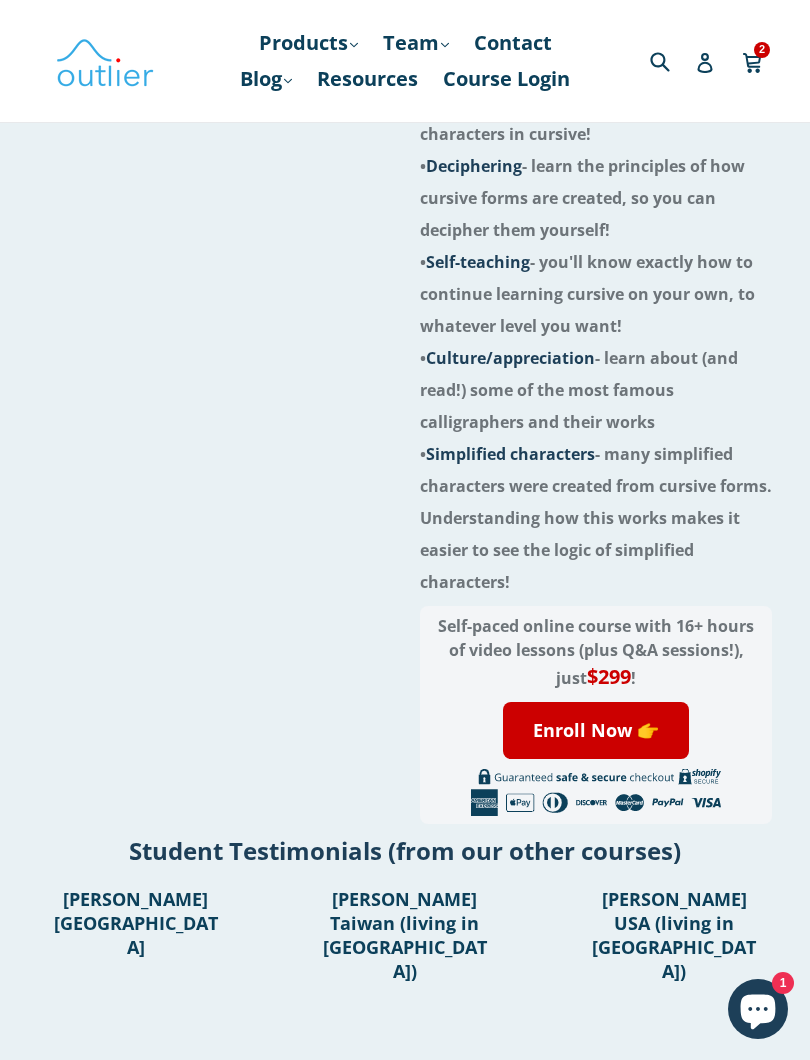 click on "Enroll Now 👉" at bounding box center [596, 730] 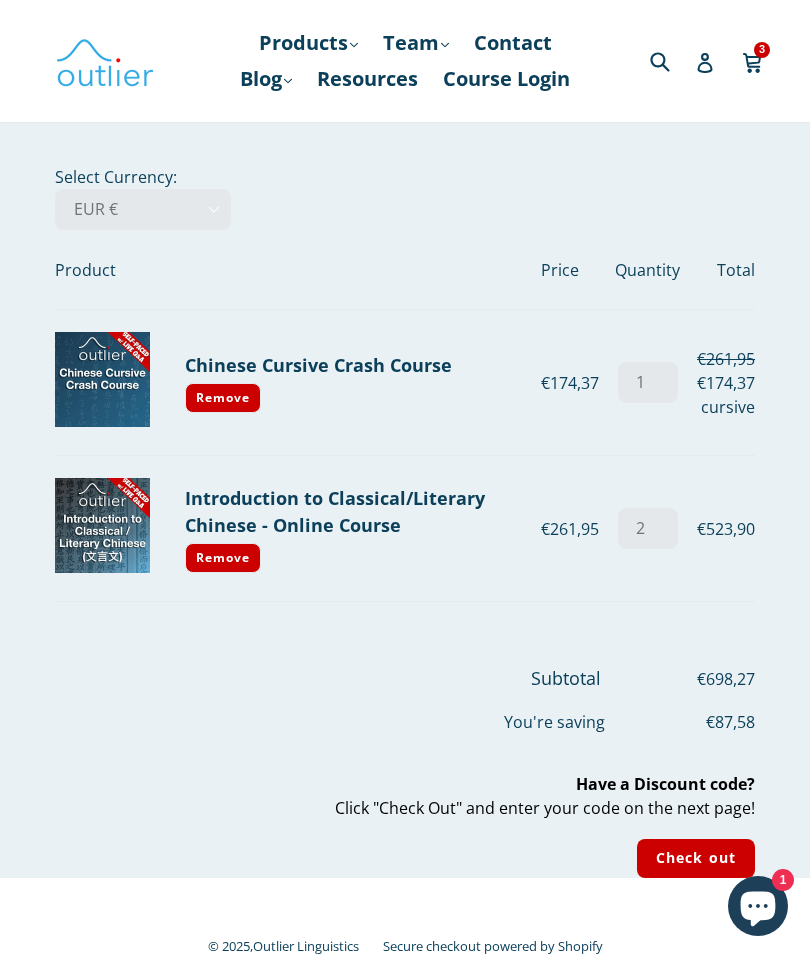 scroll, scrollTop: 0, scrollLeft: 0, axis: both 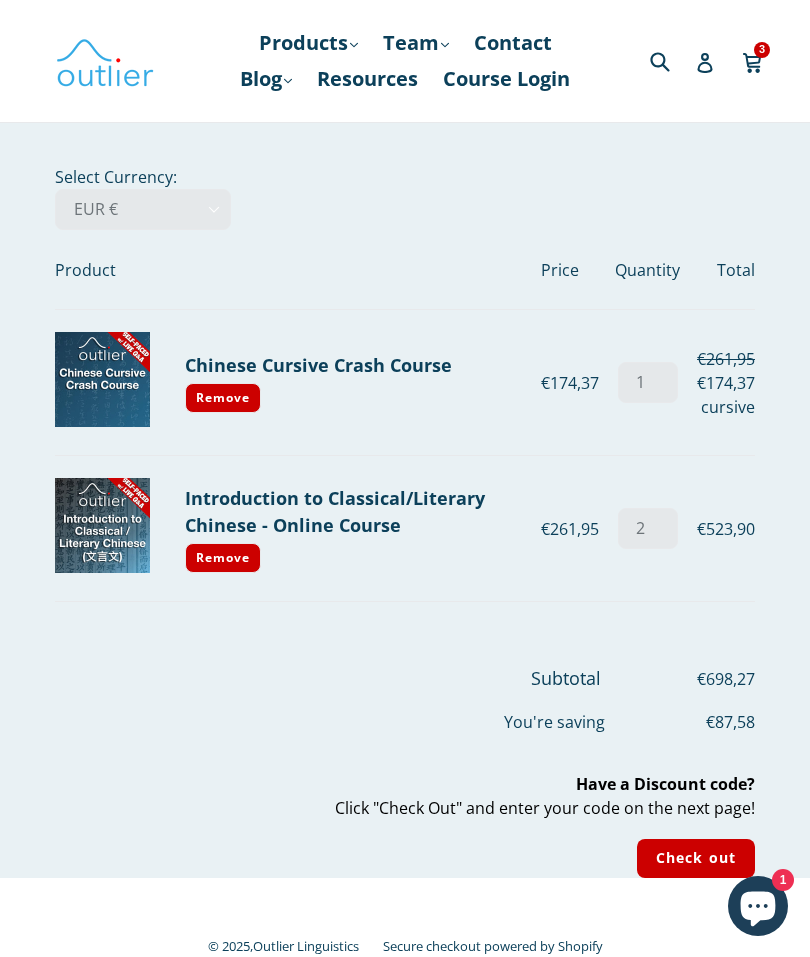 click on "Remove" at bounding box center [223, 558] 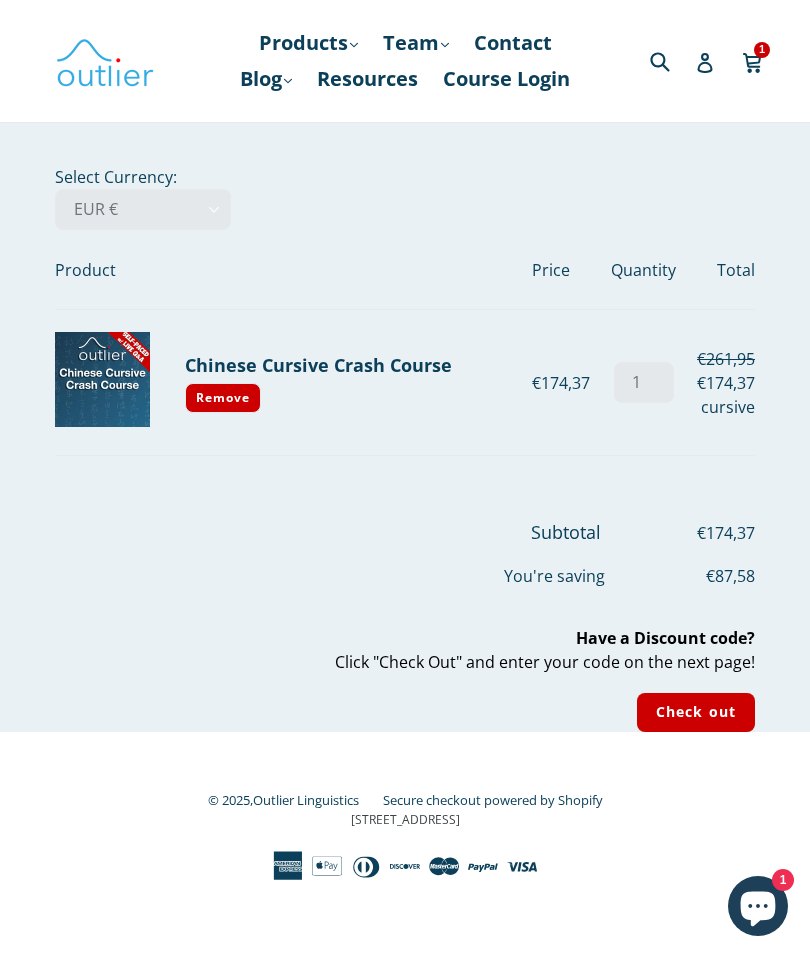 scroll, scrollTop: 0, scrollLeft: 0, axis: both 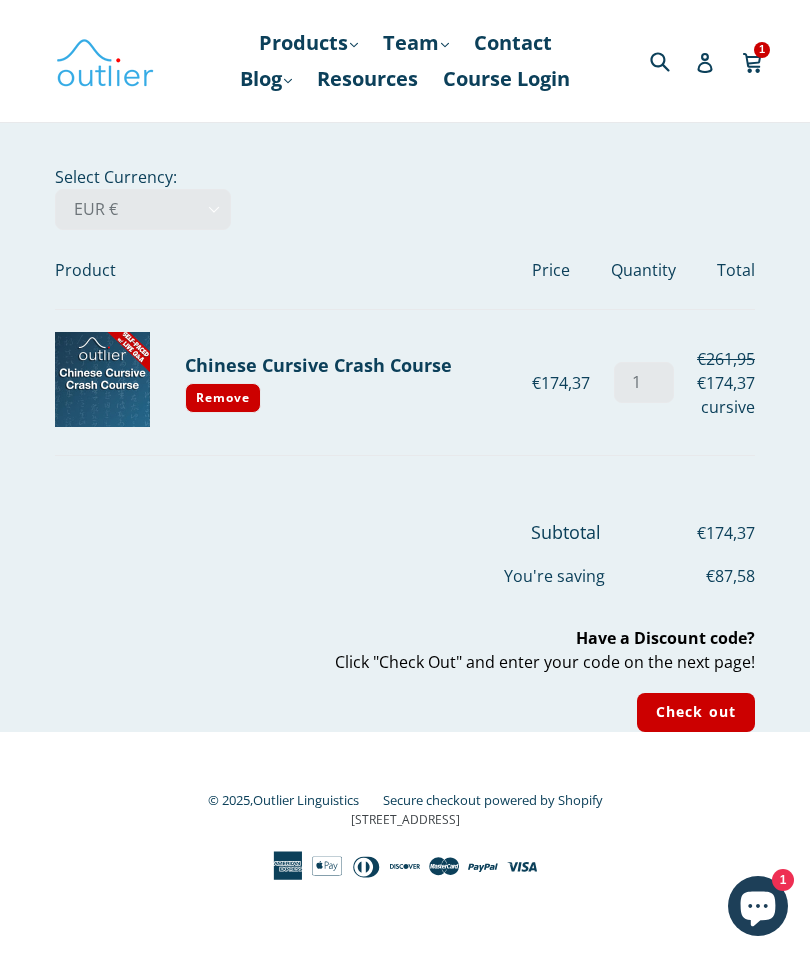 click on "Check out" at bounding box center (696, 712) 